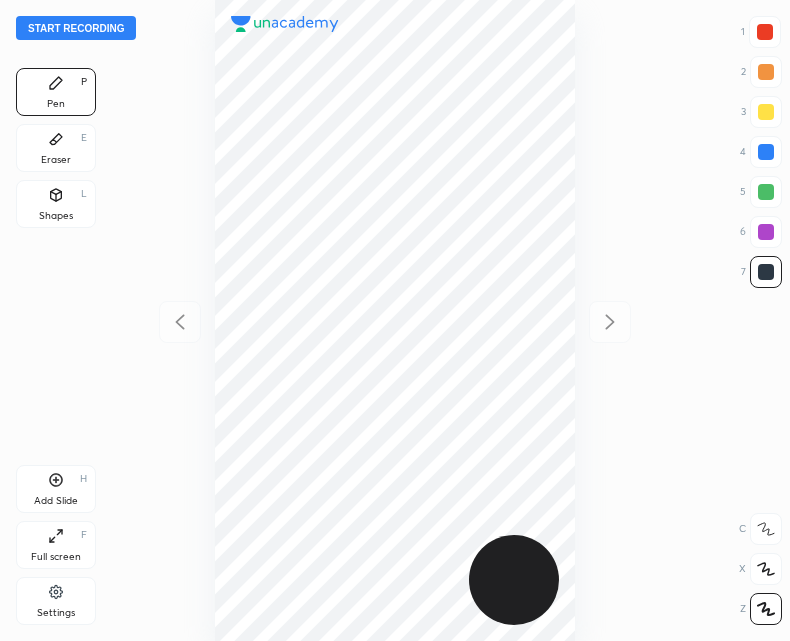 scroll, scrollTop: 0, scrollLeft: 0, axis: both 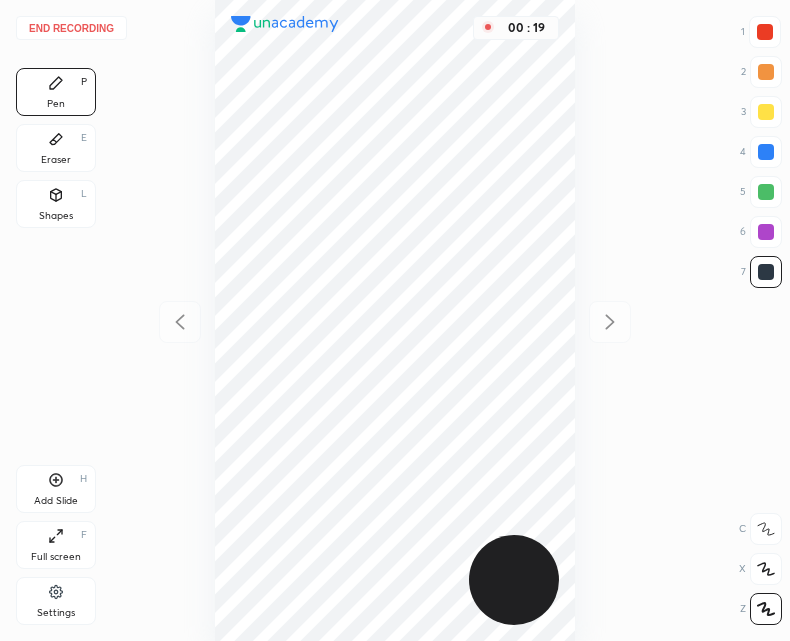 click 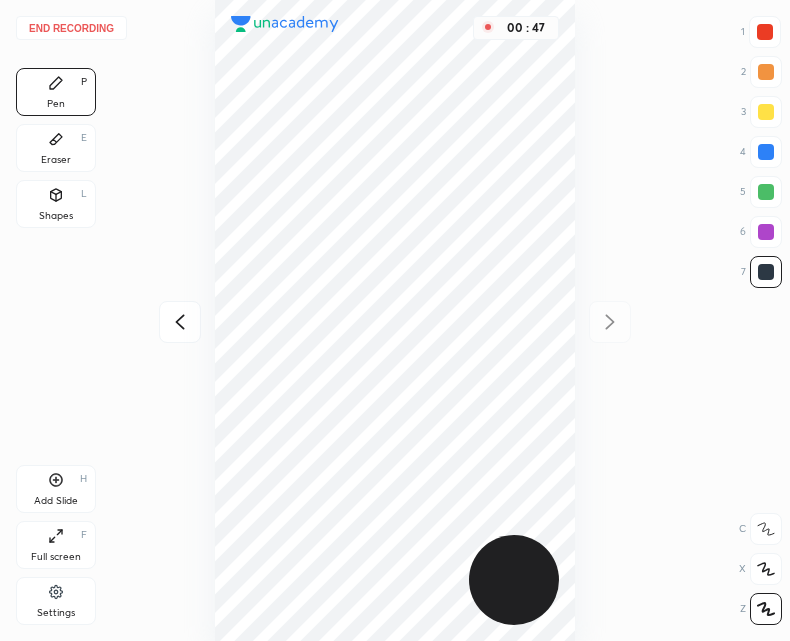 click 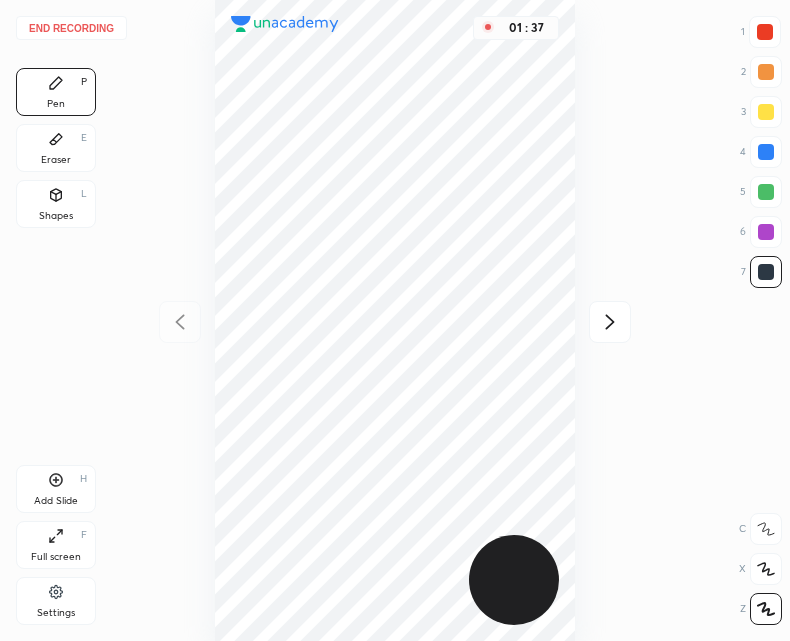 click on "End recording" at bounding box center [71, 28] 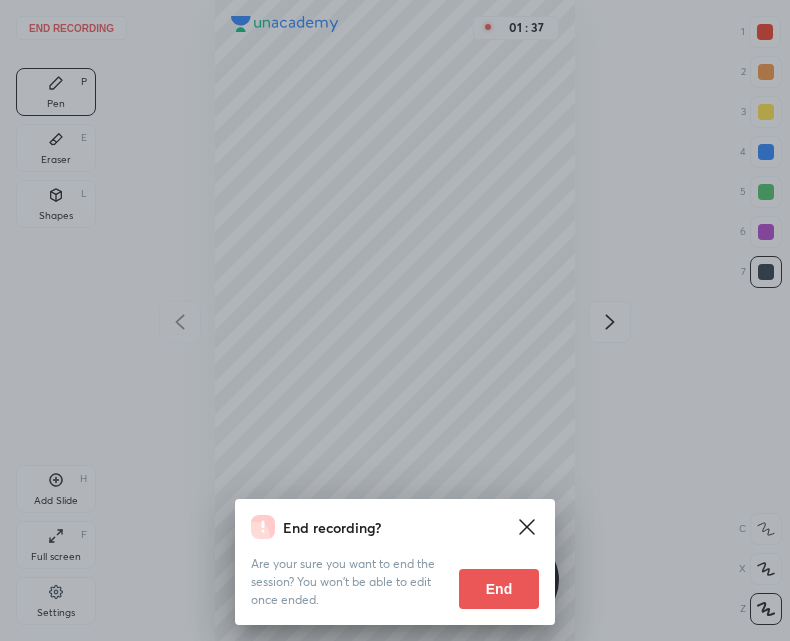 click on "End" at bounding box center (499, 589) 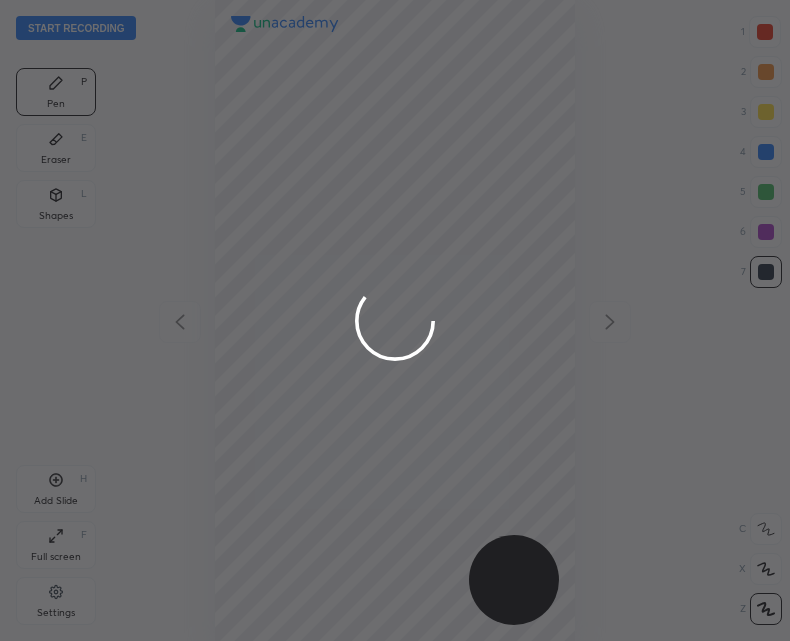 scroll, scrollTop: 99359, scrollLeft: 99530, axis: both 